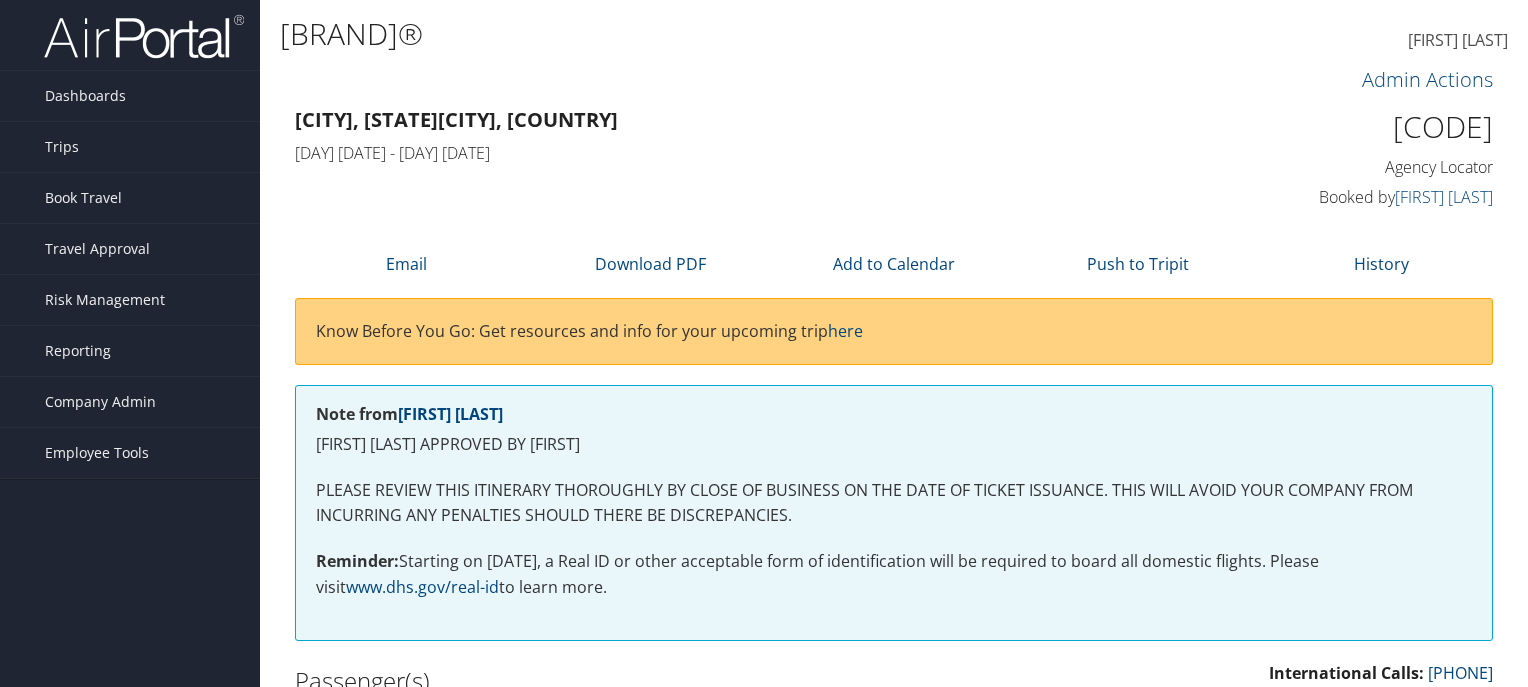 scroll, scrollTop: 0, scrollLeft: 0, axis: both 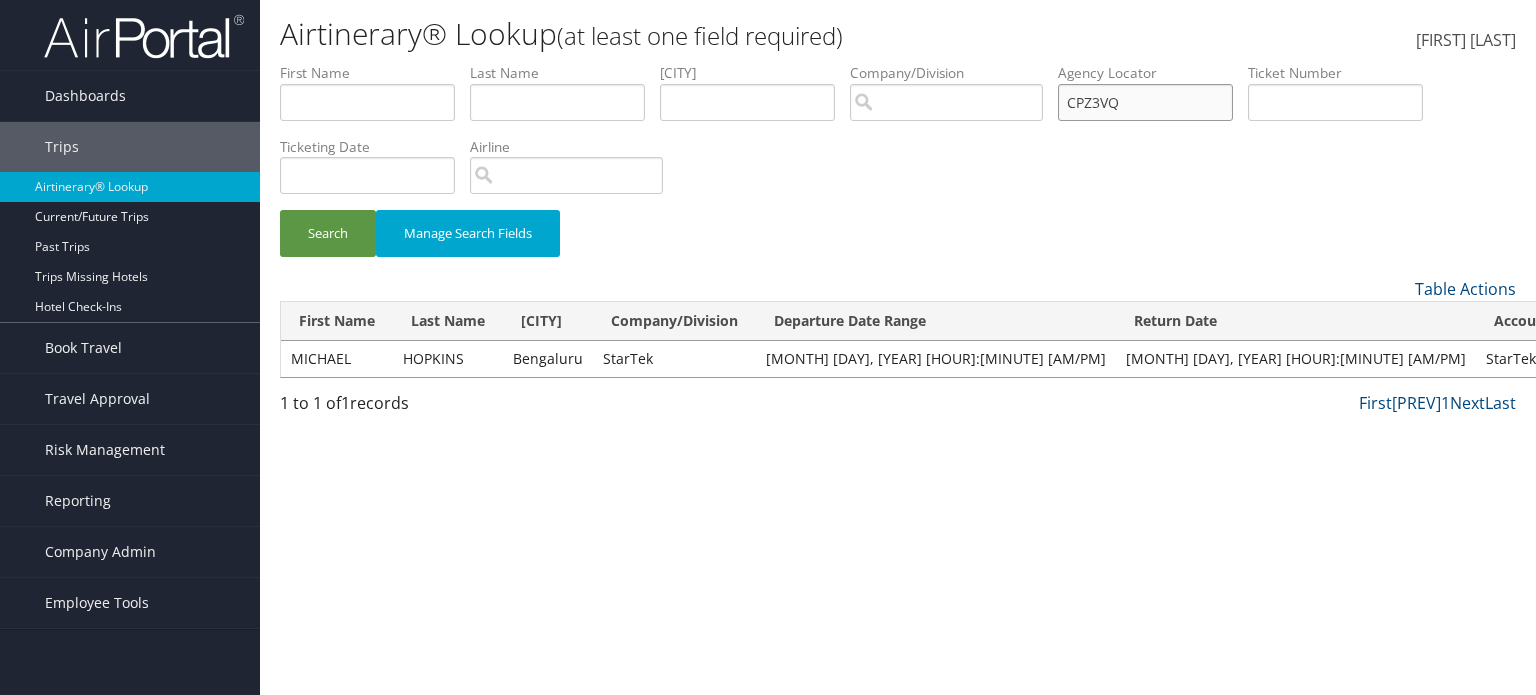 click on "CPZ3VQ" at bounding box center (367, 102) 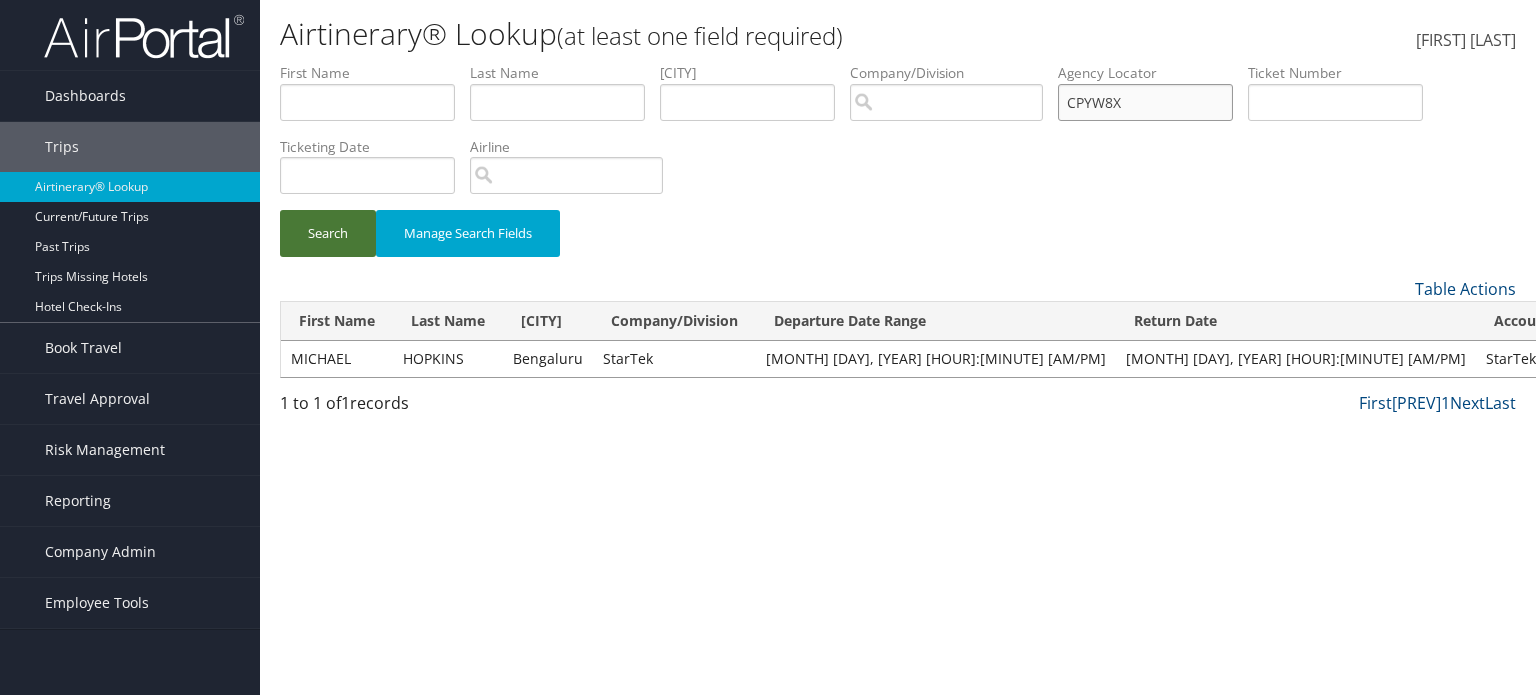 type on "CPYW8X" 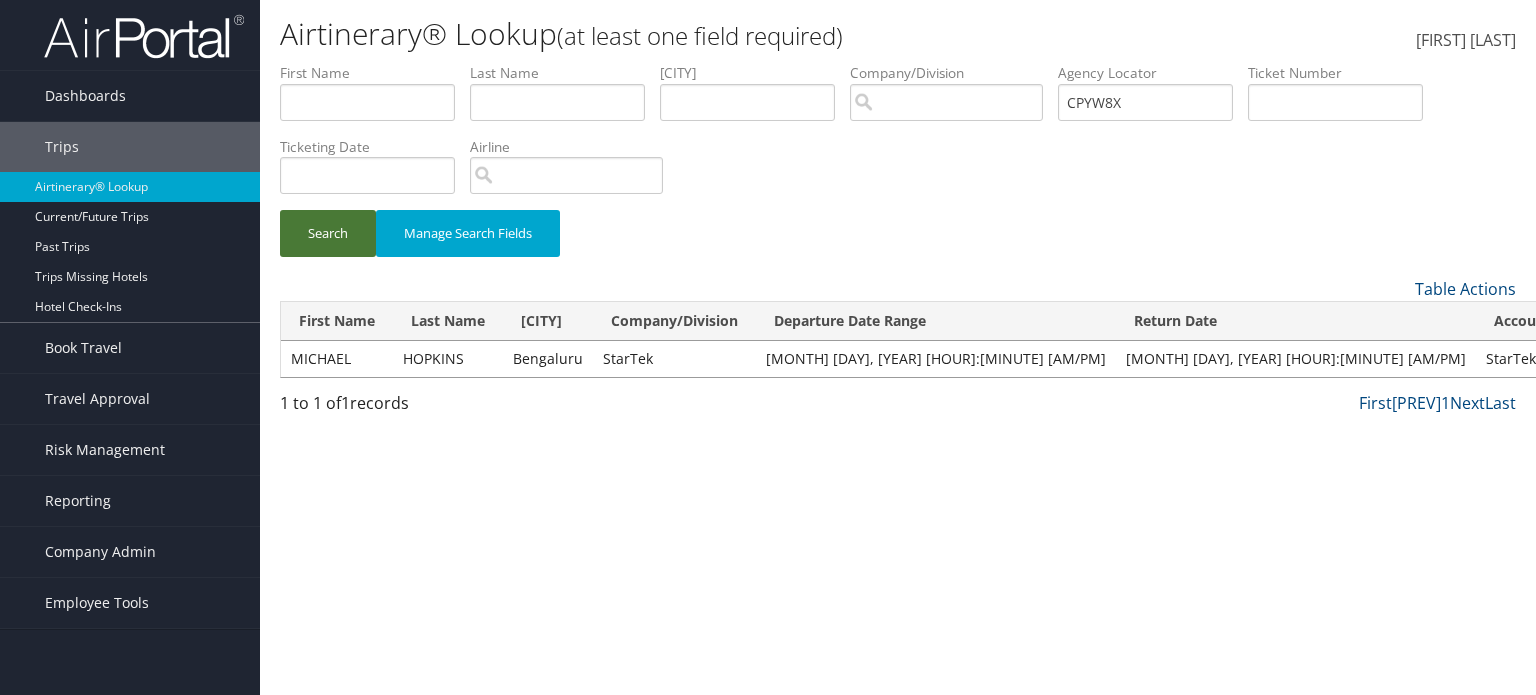click on "Search" at bounding box center [328, 233] 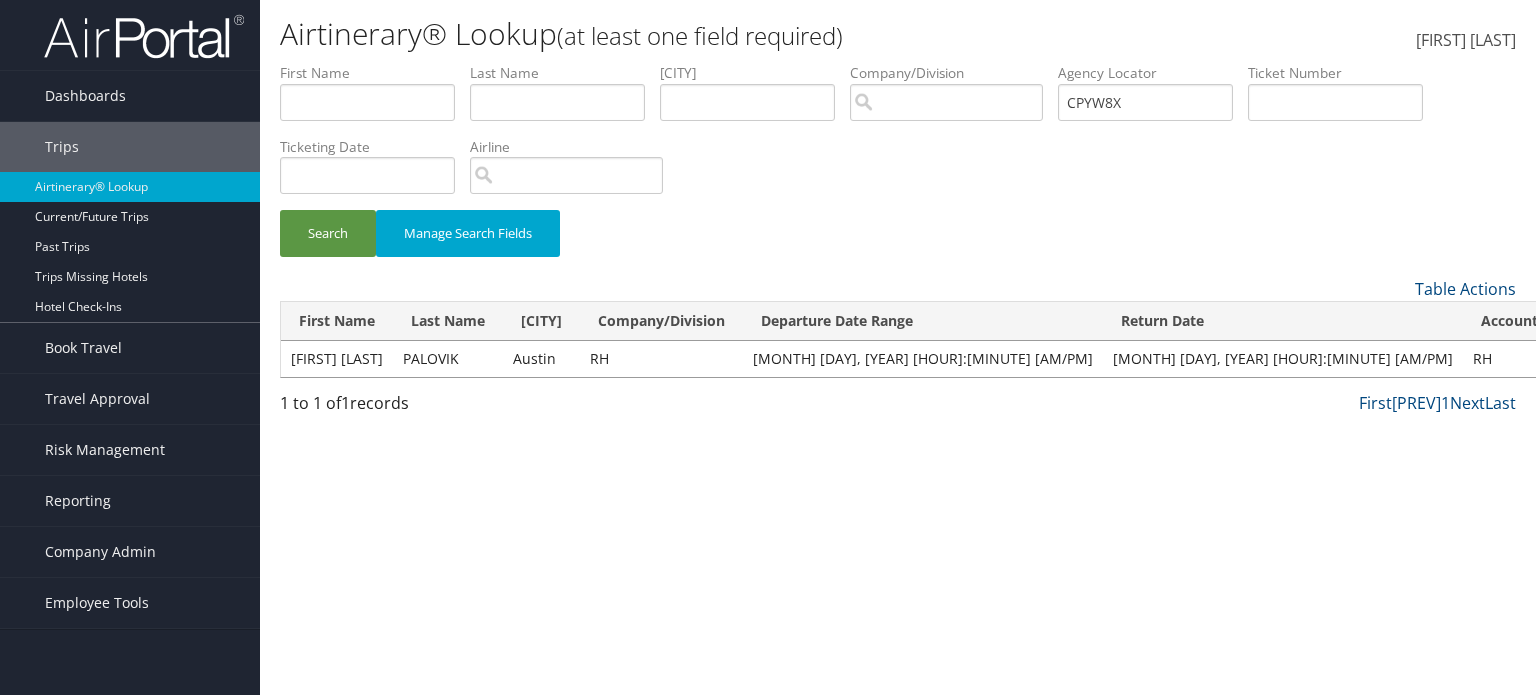 click on "View" at bounding box center [1724, 358] 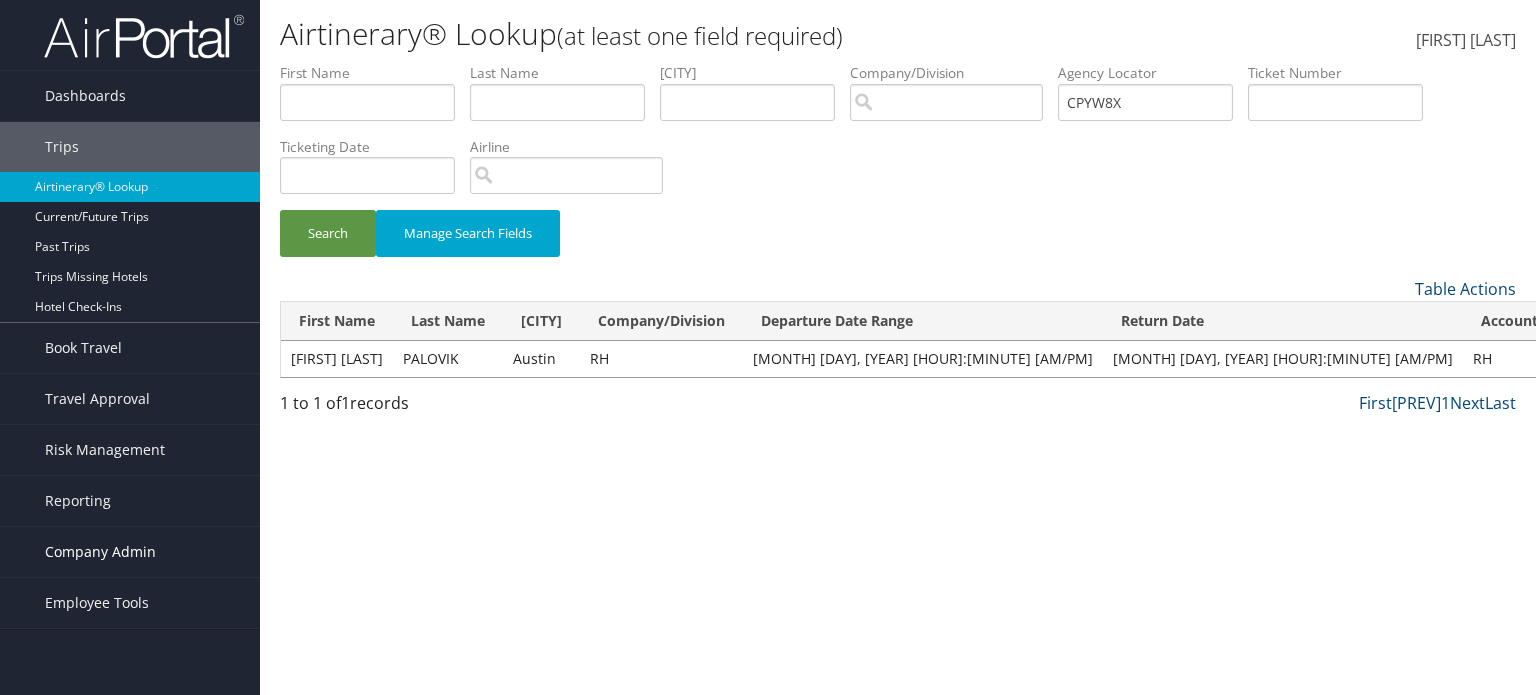 click on "Company Admin" at bounding box center (100, 552) 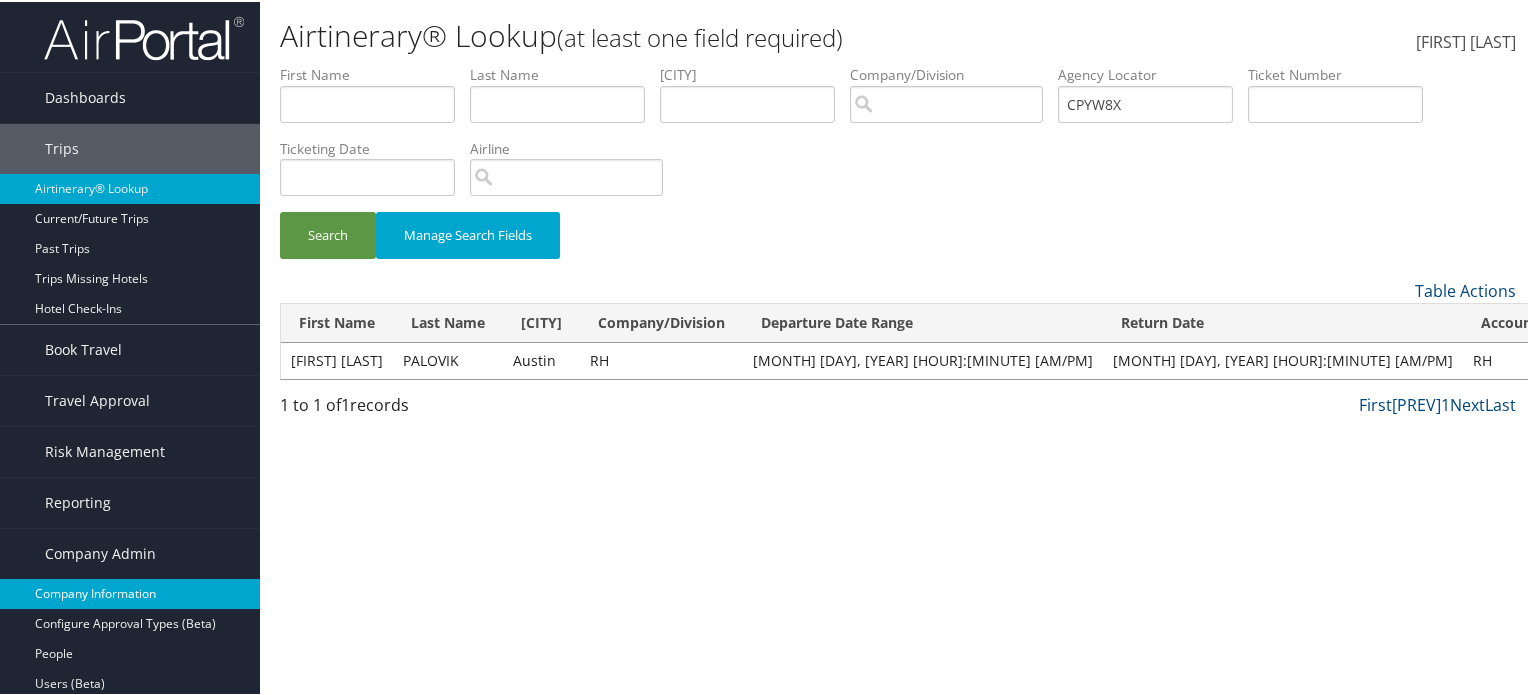 click on "Company Information" at bounding box center (130, 592) 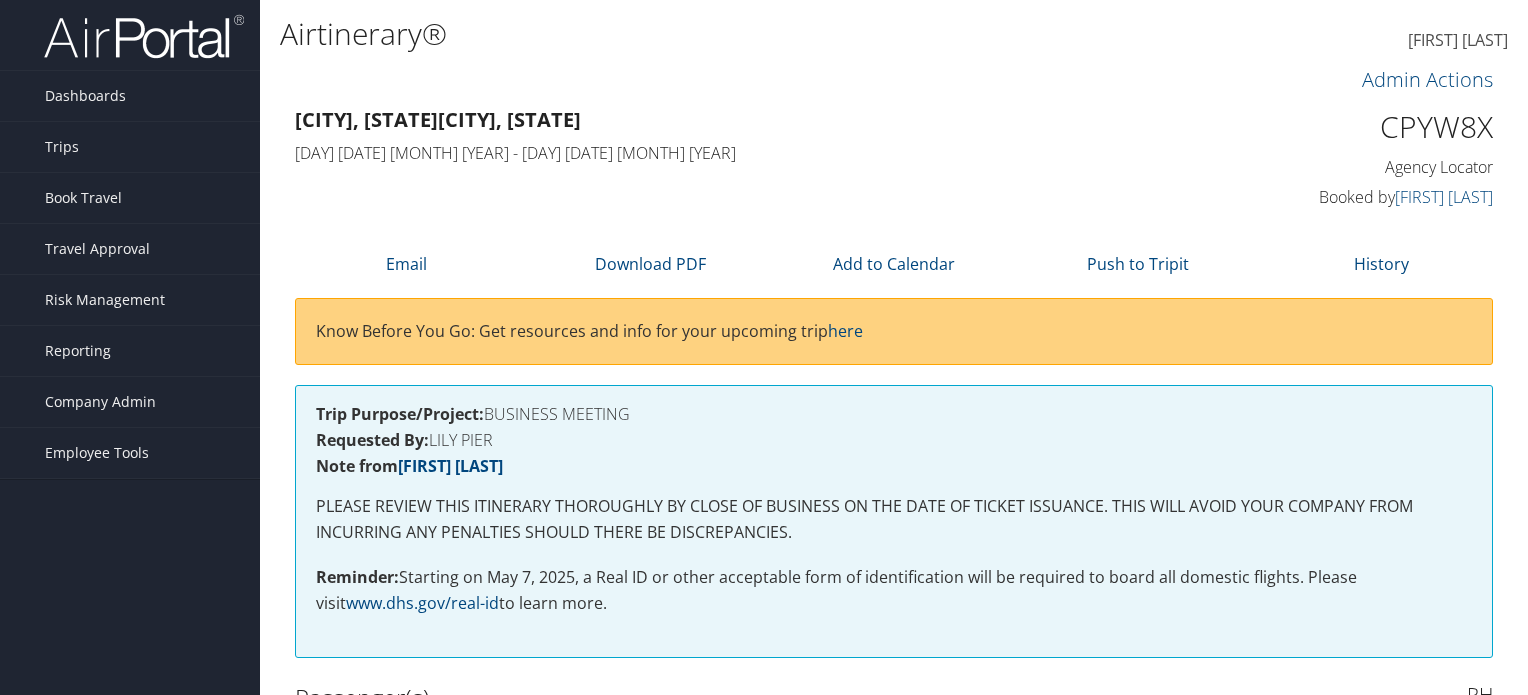 scroll, scrollTop: 0, scrollLeft: 0, axis: both 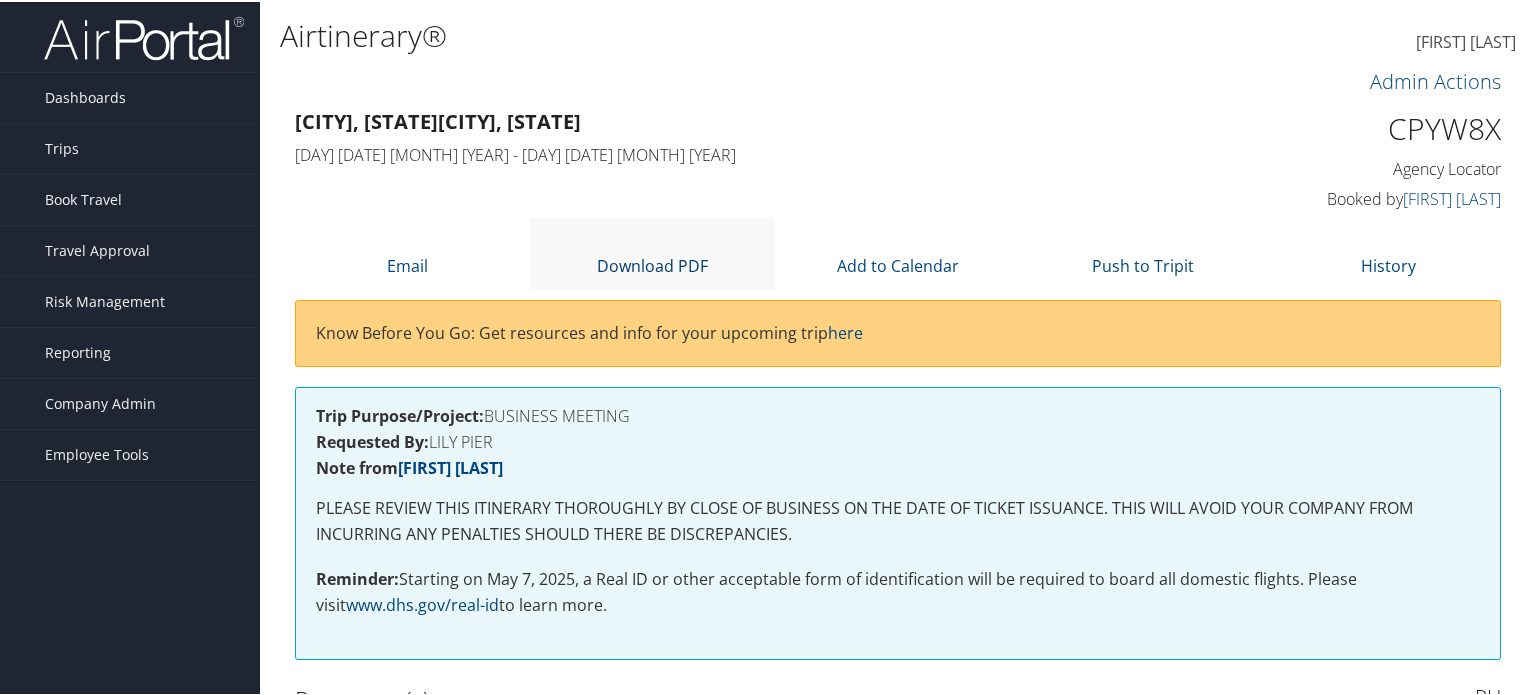 click at bounding box center (653, 238) 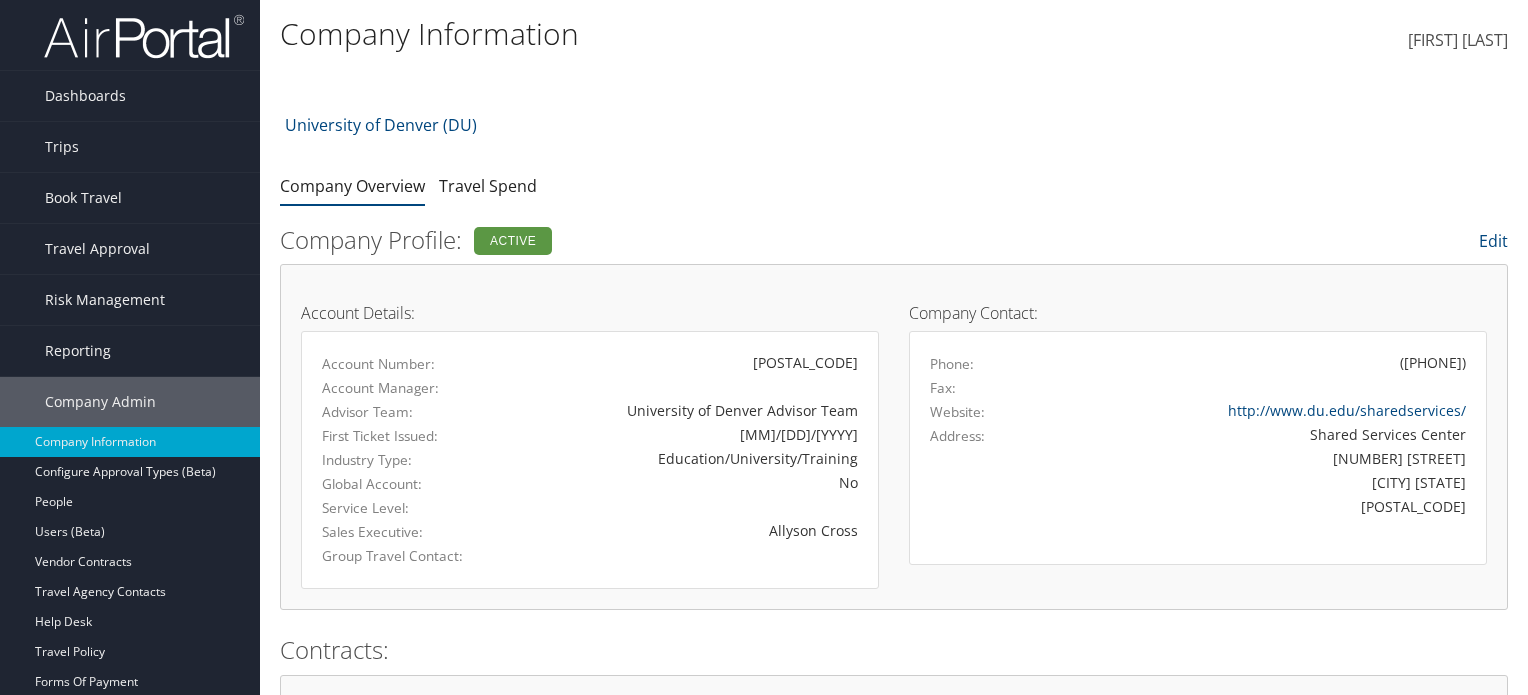 scroll, scrollTop: 0, scrollLeft: 0, axis: both 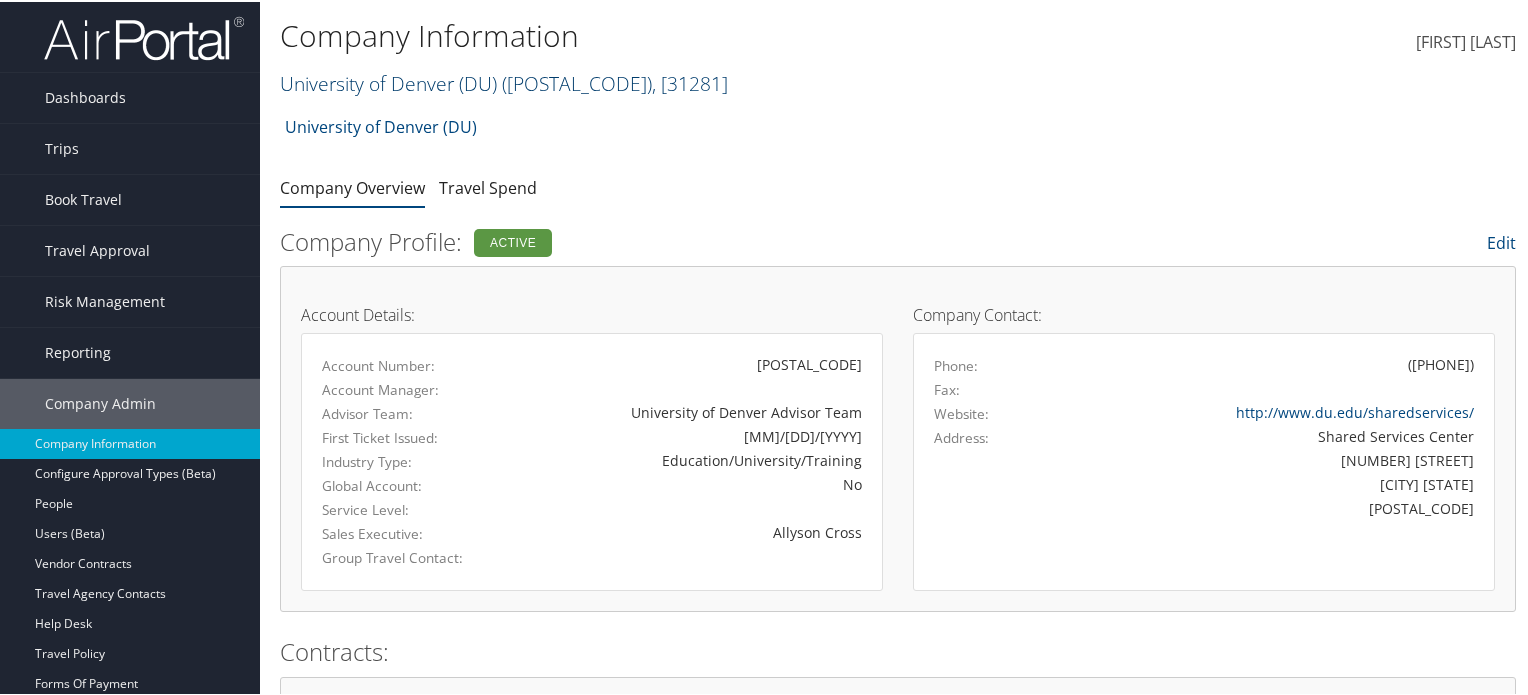 click on "( 301507 )" at bounding box center (577, 81) 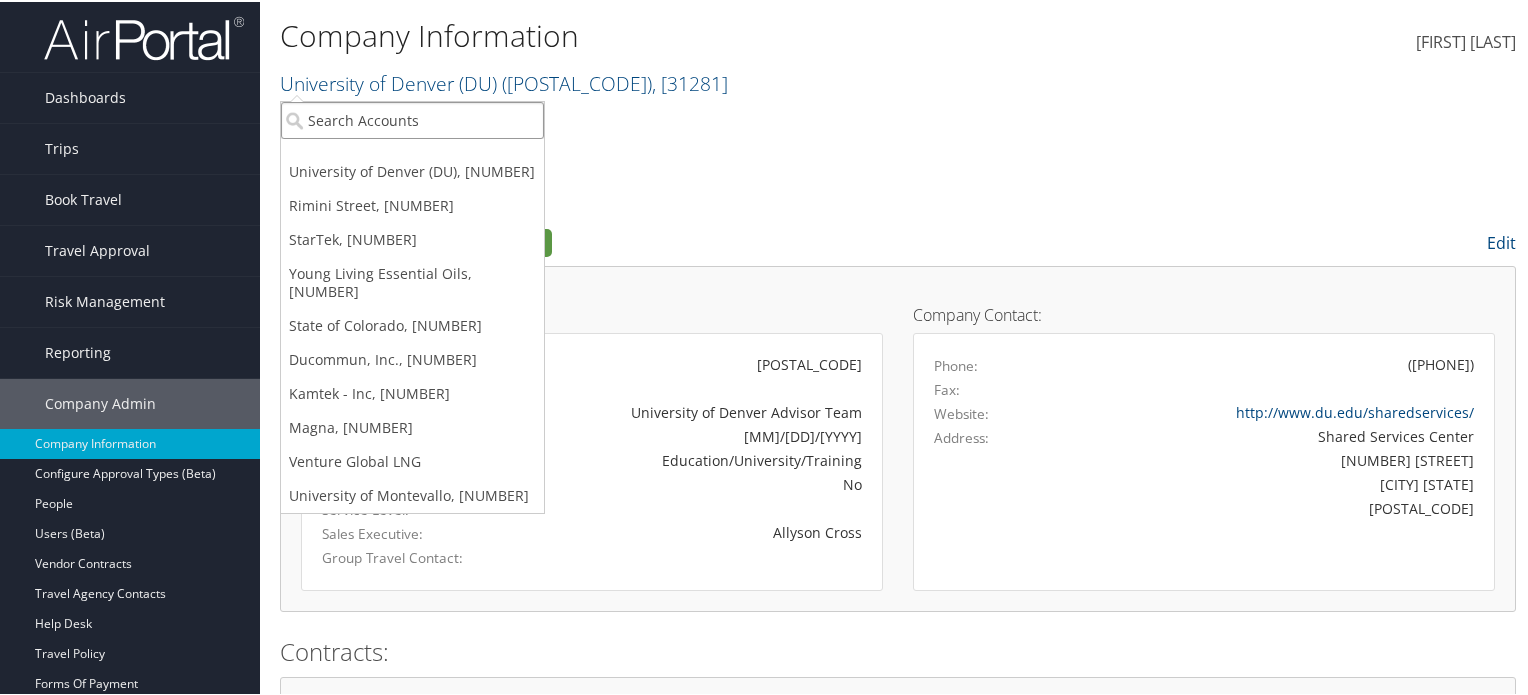 click at bounding box center [412, 118] 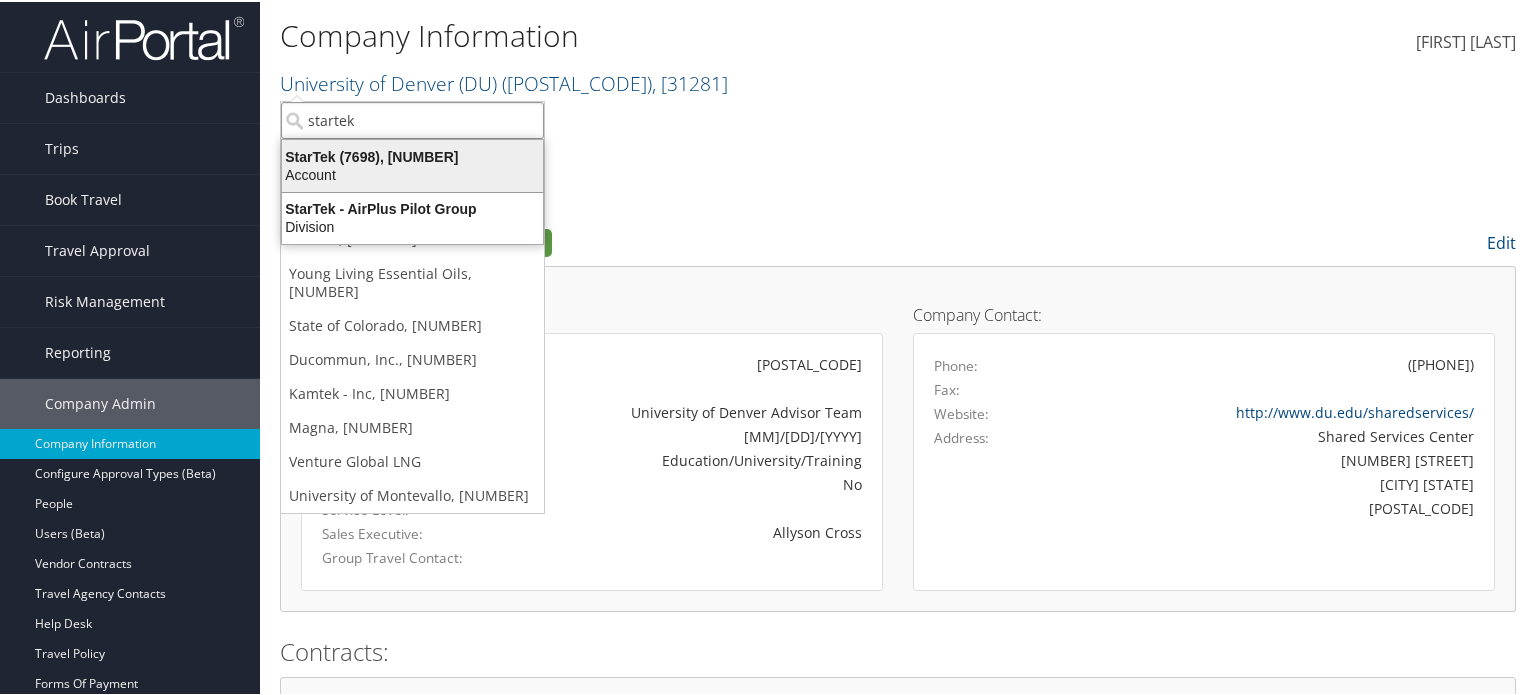 click on "StarTek (7698), [11151]" at bounding box center [412, 155] 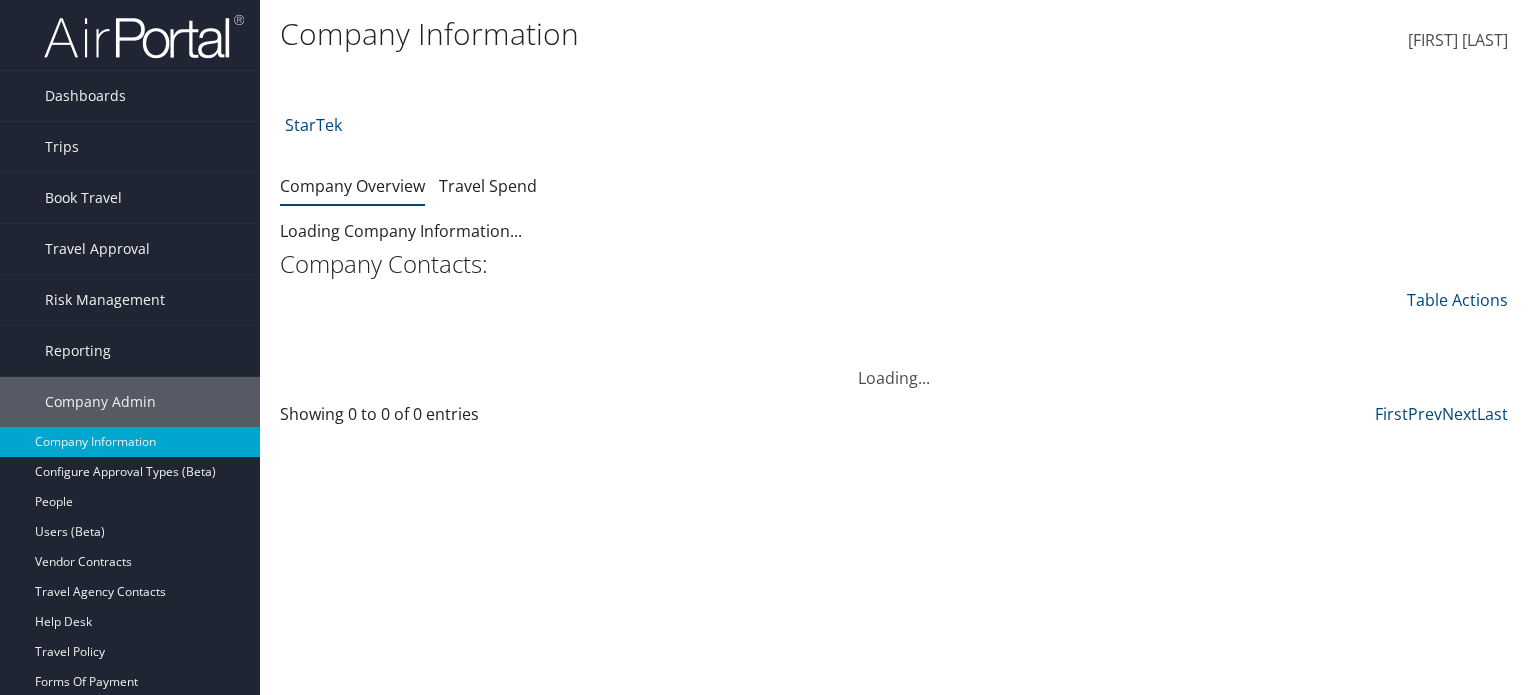 scroll, scrollTop: 0, scrollLeft: 0, axis: both 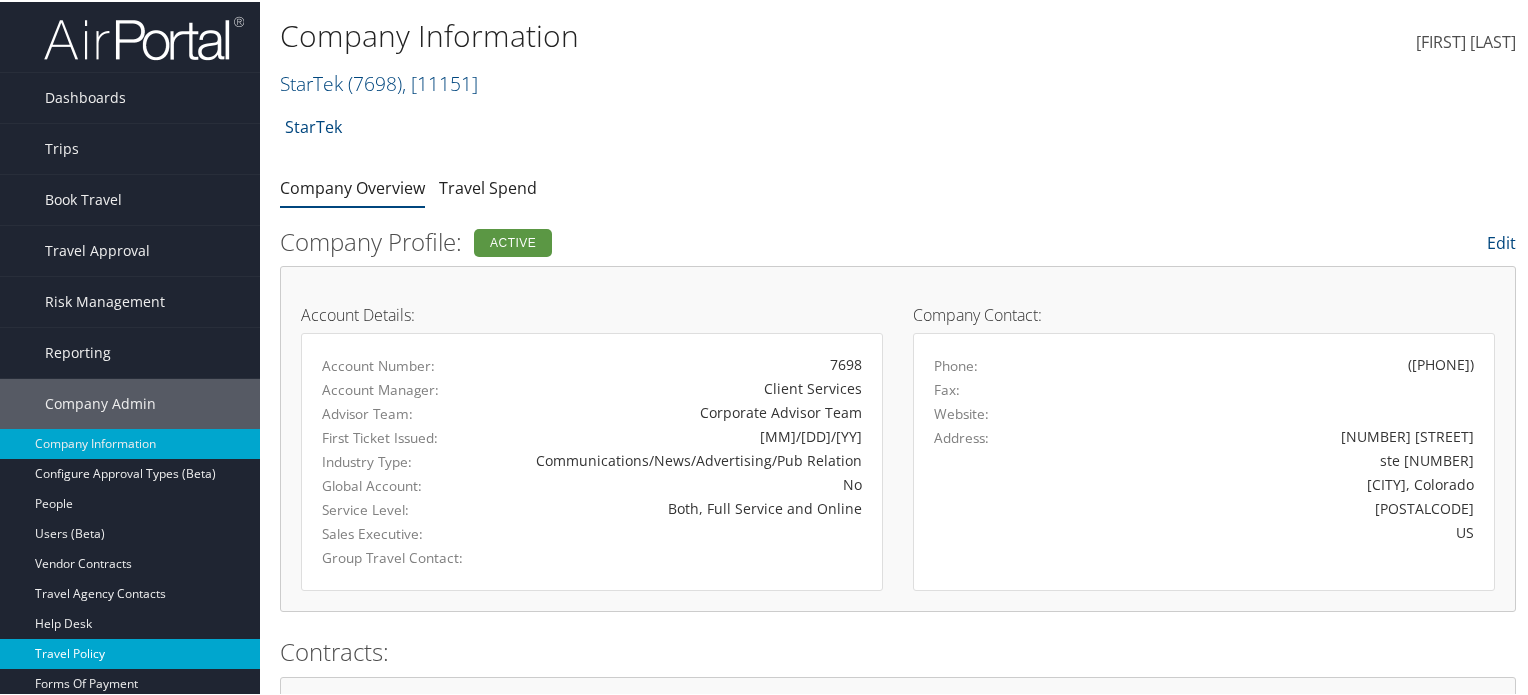 click on "Travel Policy" at bounding box center (130, 652) 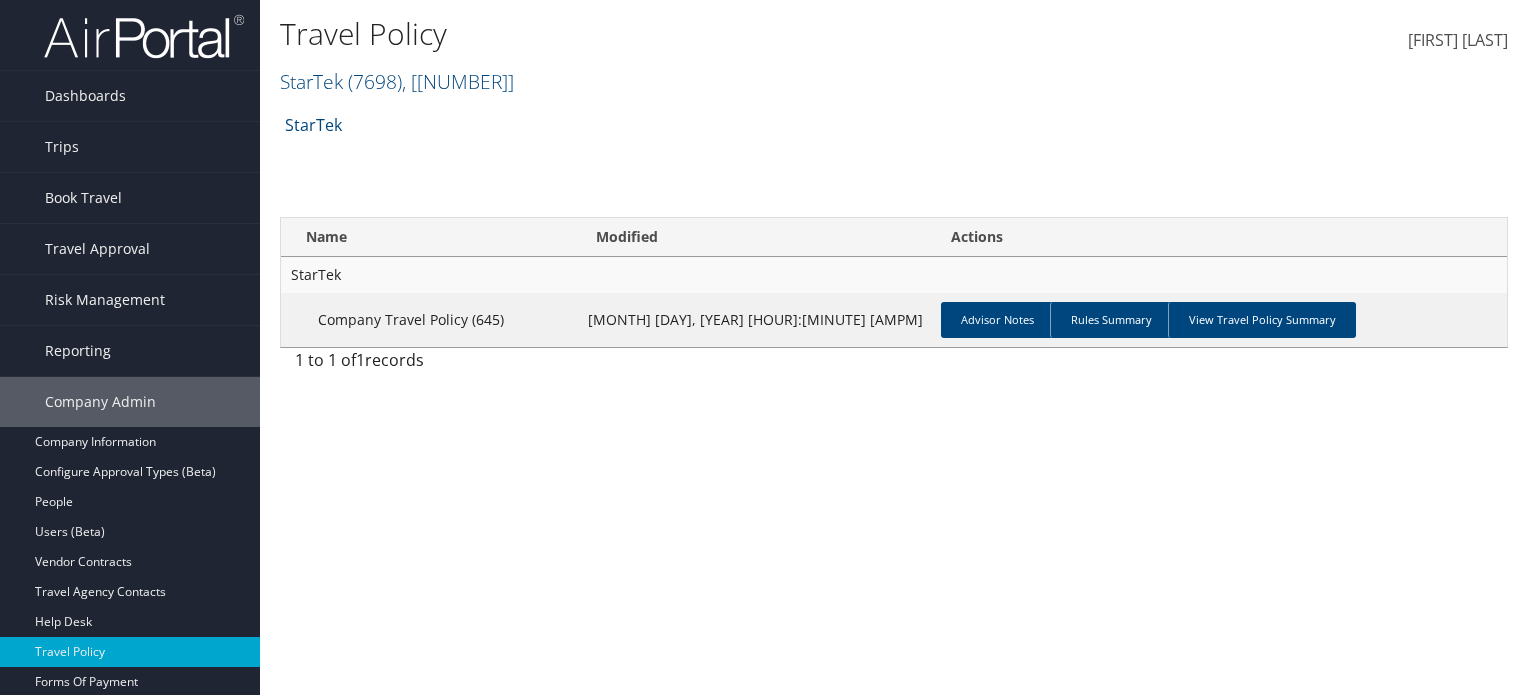 scroll, scrollTop: 0, scrollLeft: 0, axis: both 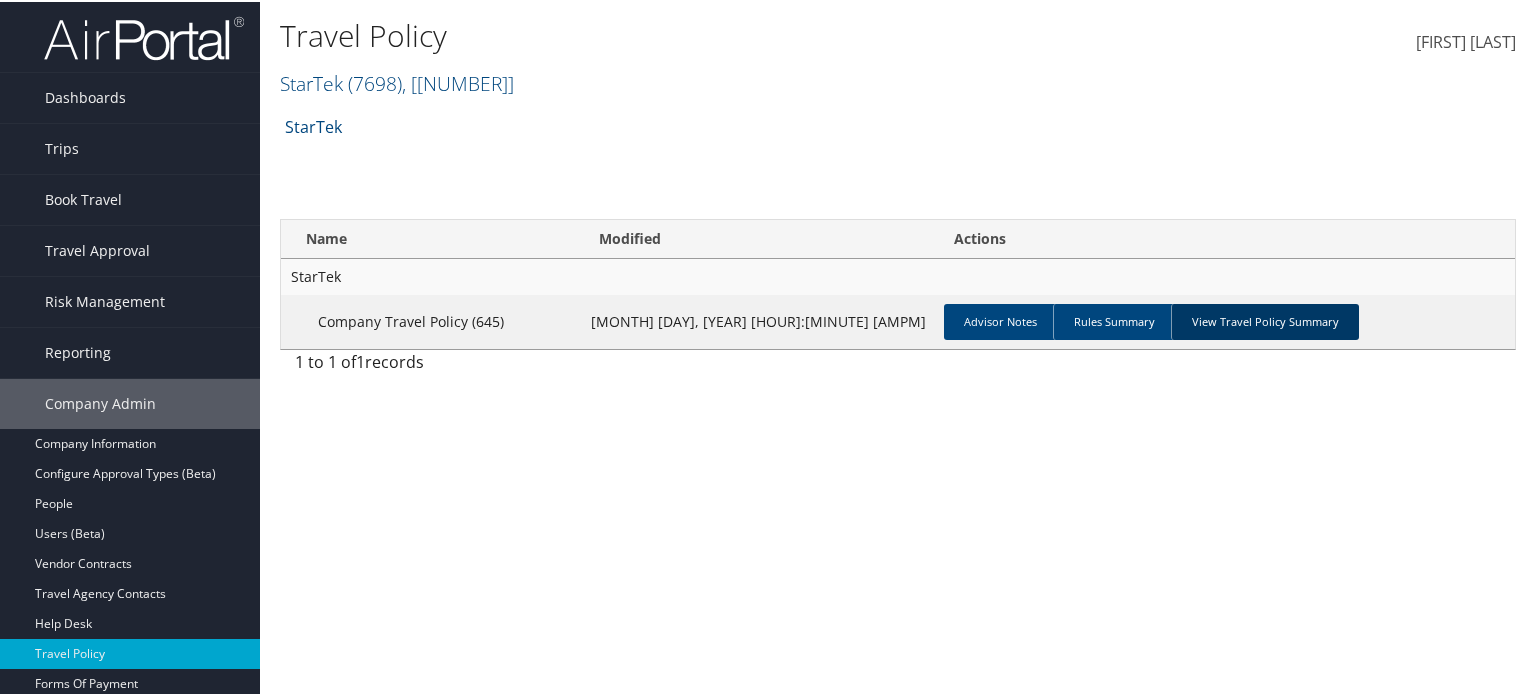 click on "View Travel Policy Summary" at bounding box center [1265, 320] 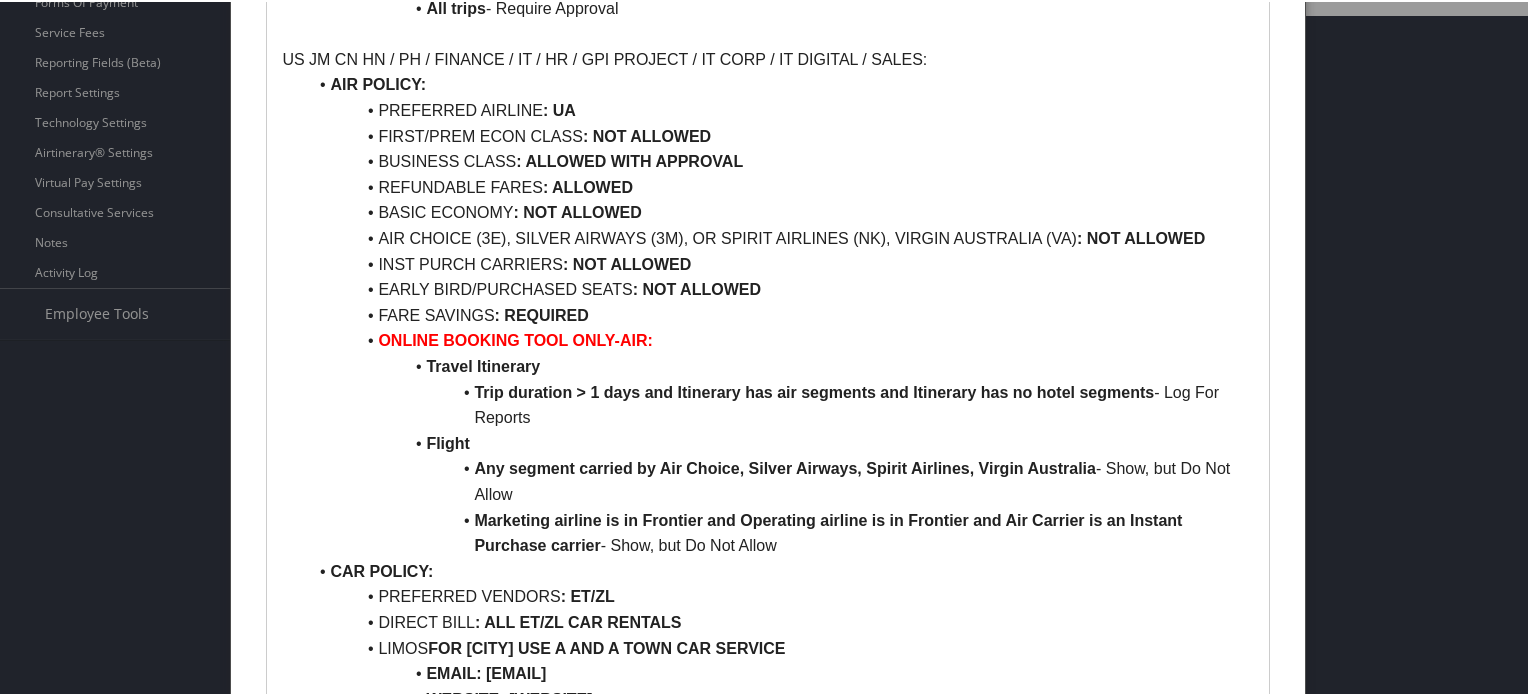 scroll, scrollTop: 682, scrollLeft: 0, axis: vertical 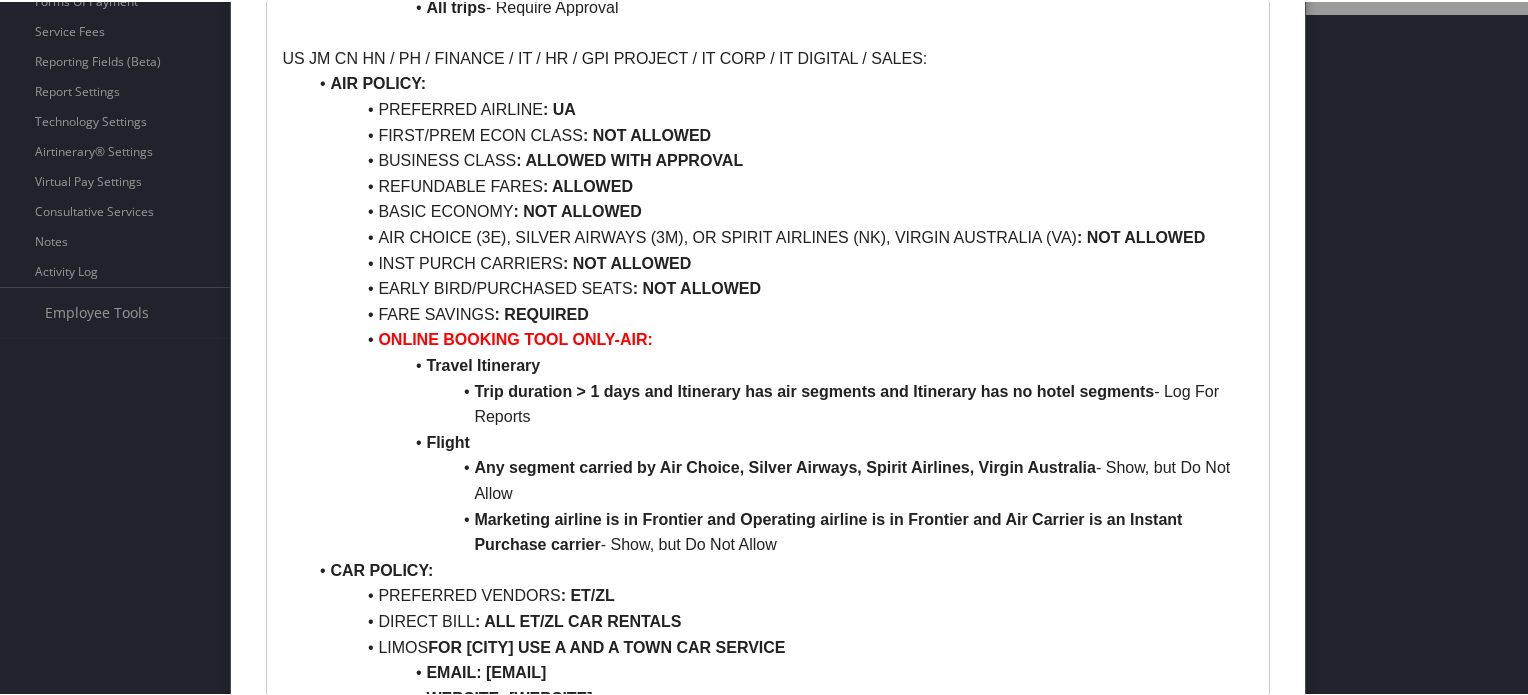 click at bounding box center (768, 347) 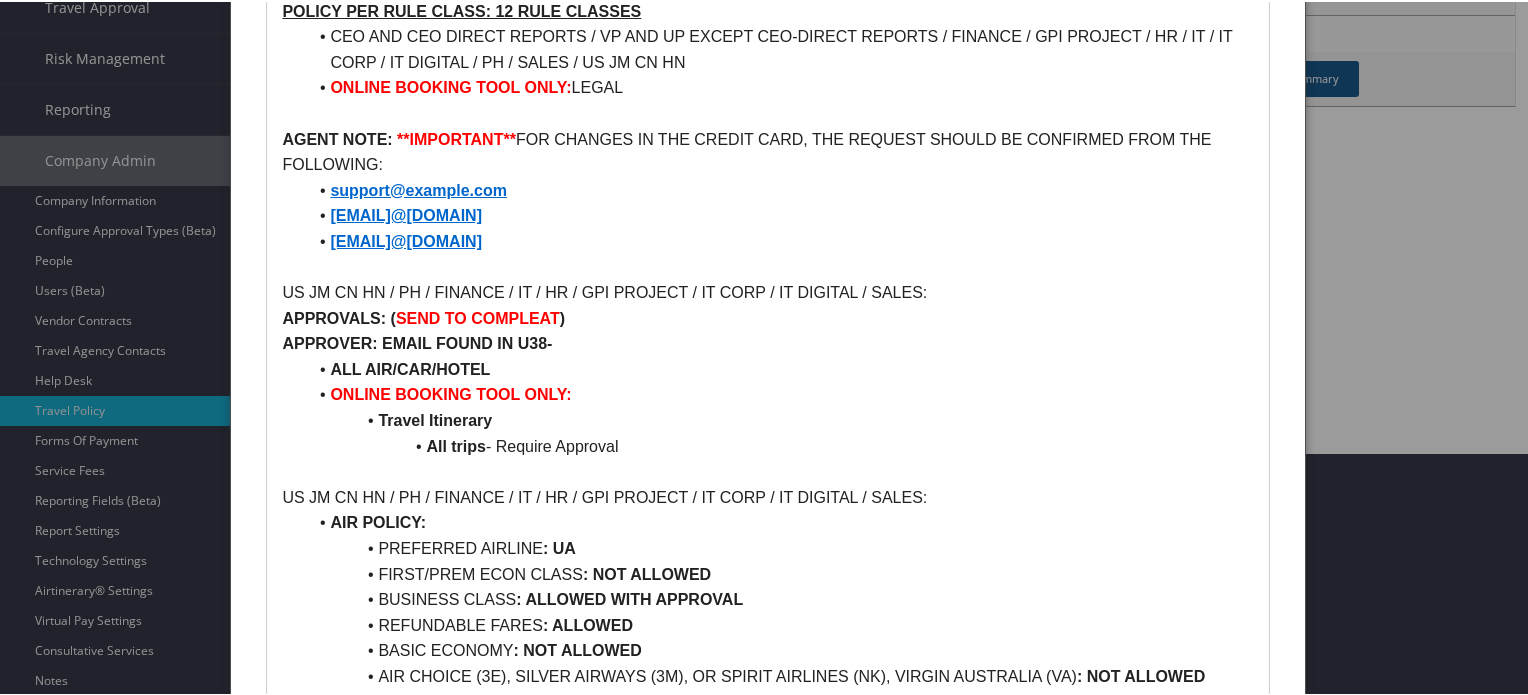 scroll, scrollTop: 100, scrollLeft: 0, axis: vertical 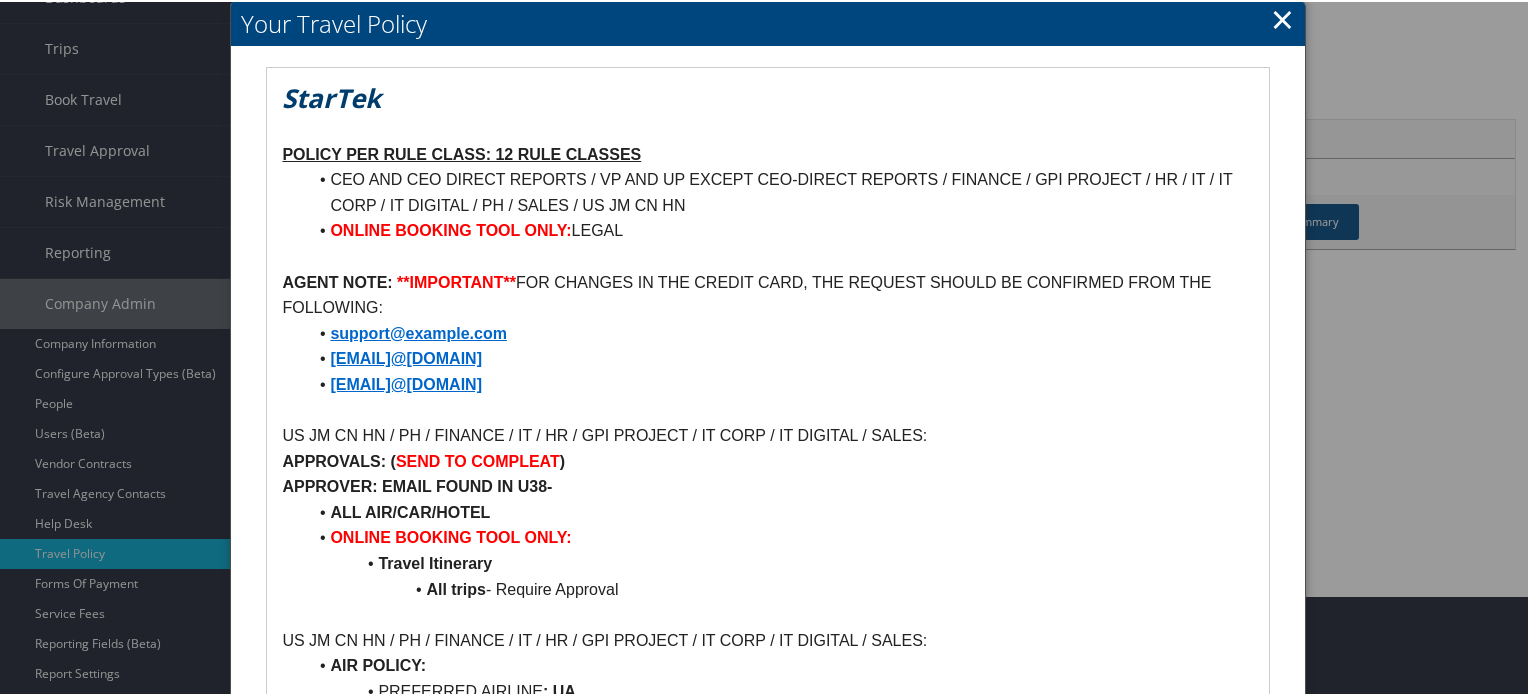 click on "×" at bounding box center (1282, 17) 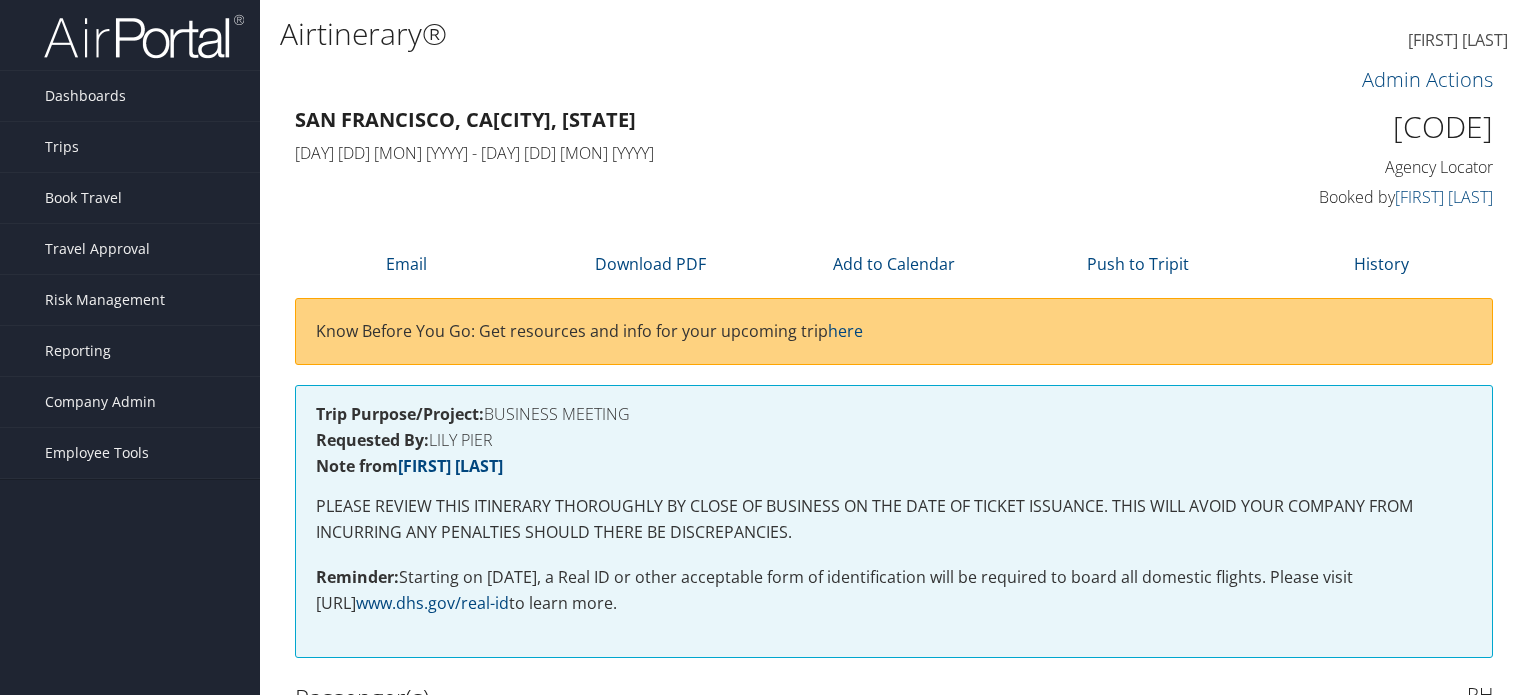 scroll, scrollTop: 0, scrollLeft: 0, axis: both 